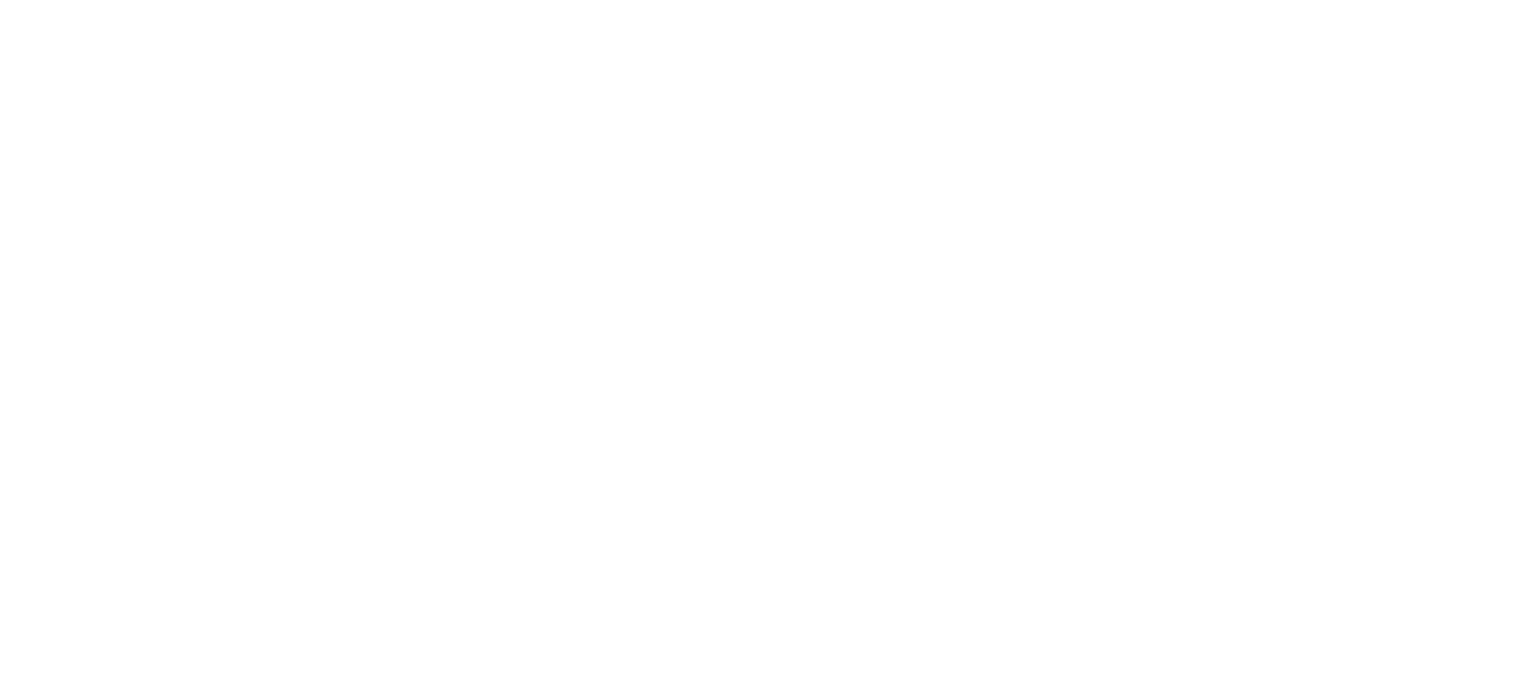scroll, scrollTop: 0, scrollLeft: 0, axis: both 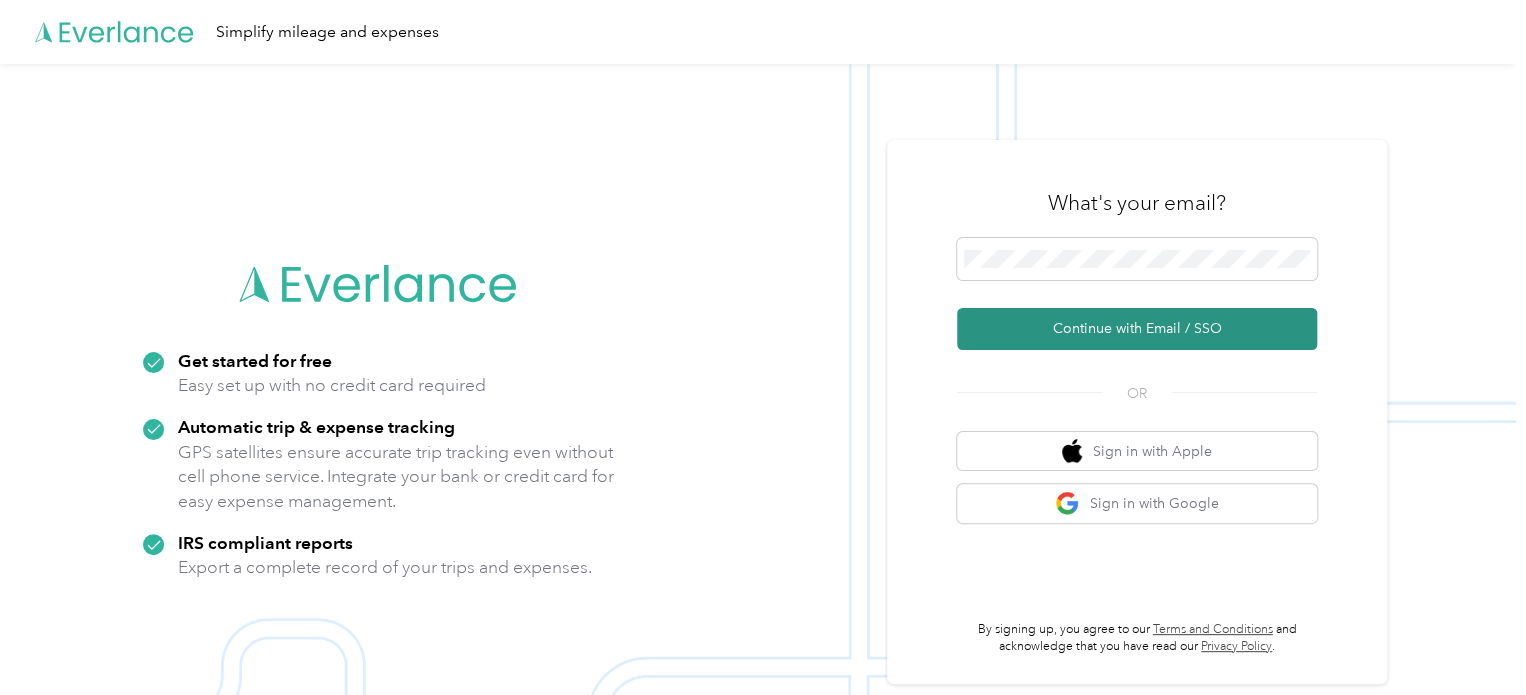 click on "Continue with Email / SSO" at bounding box center [1137, 329] 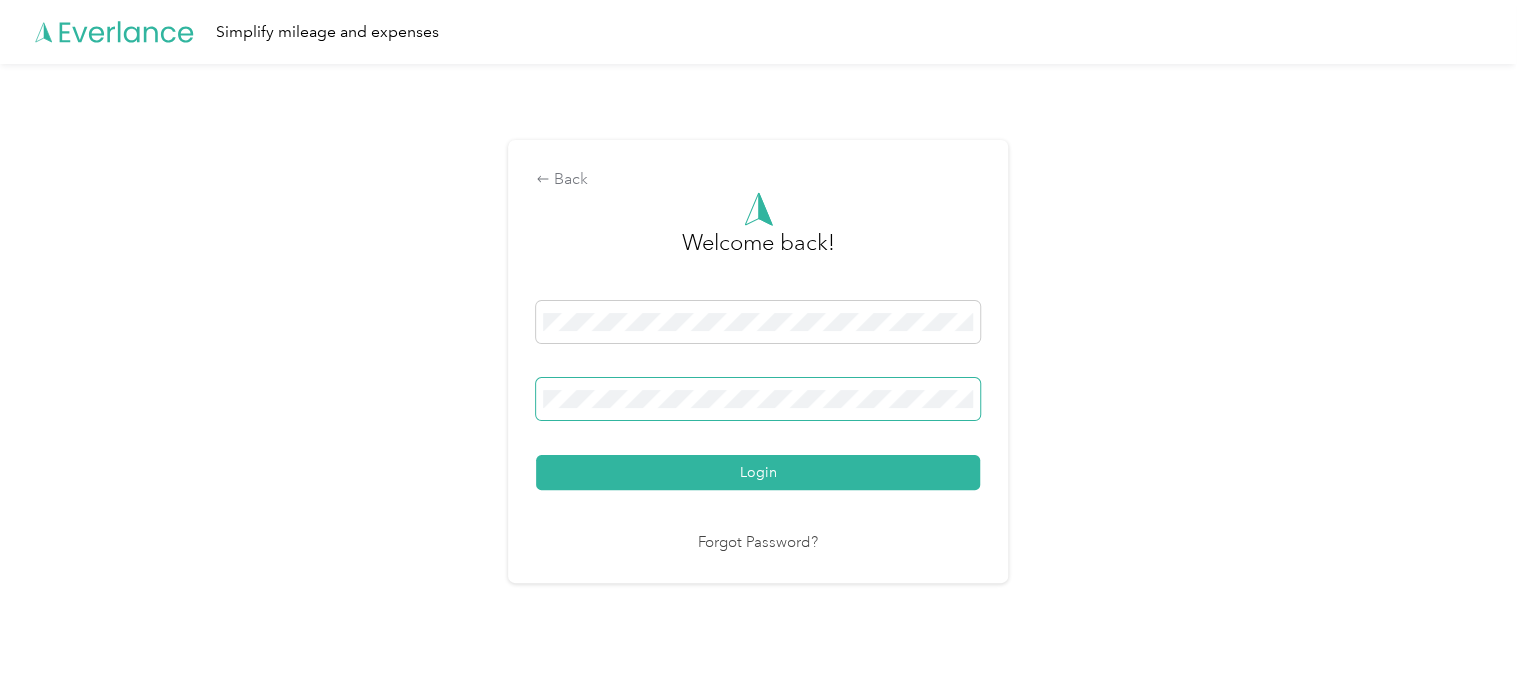 click on "Login" at bounding box center (758, 472) 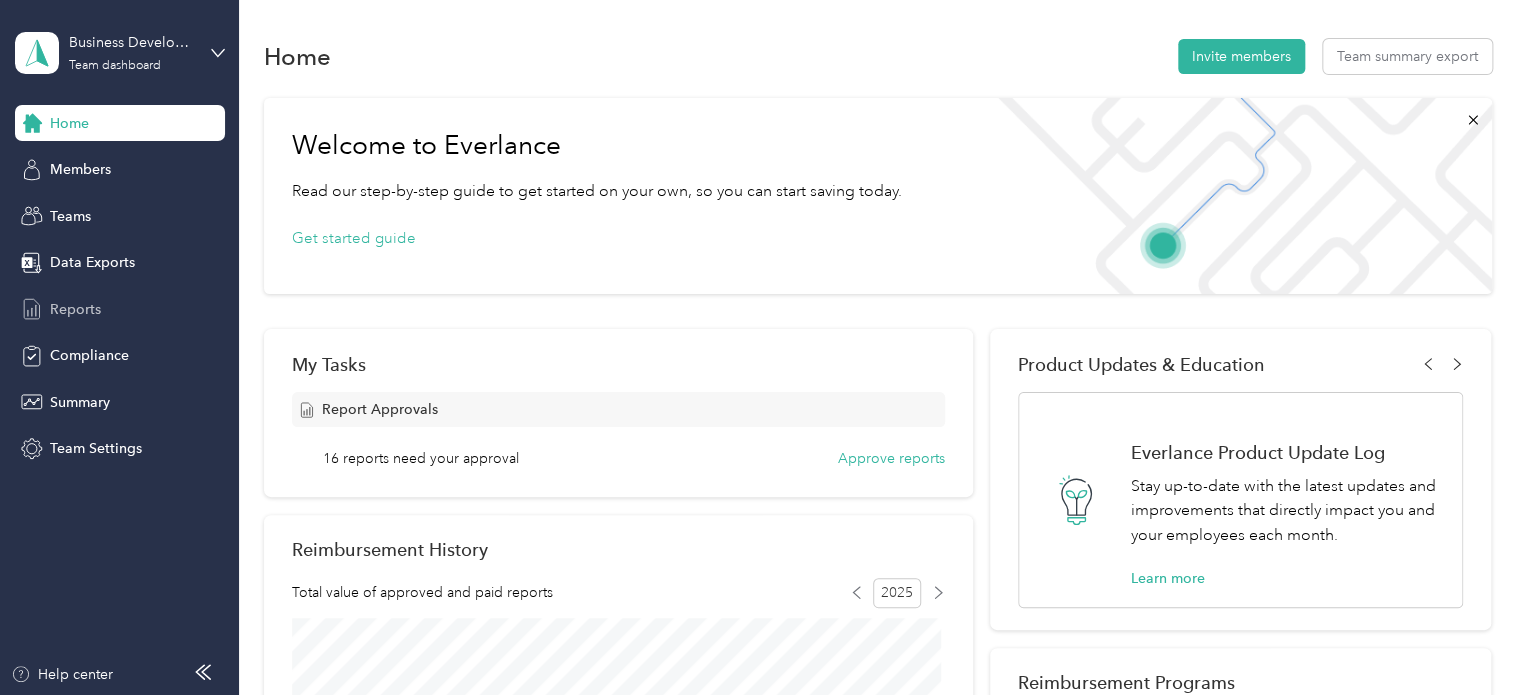 click on "Reports" at bounding box center (75, 309) 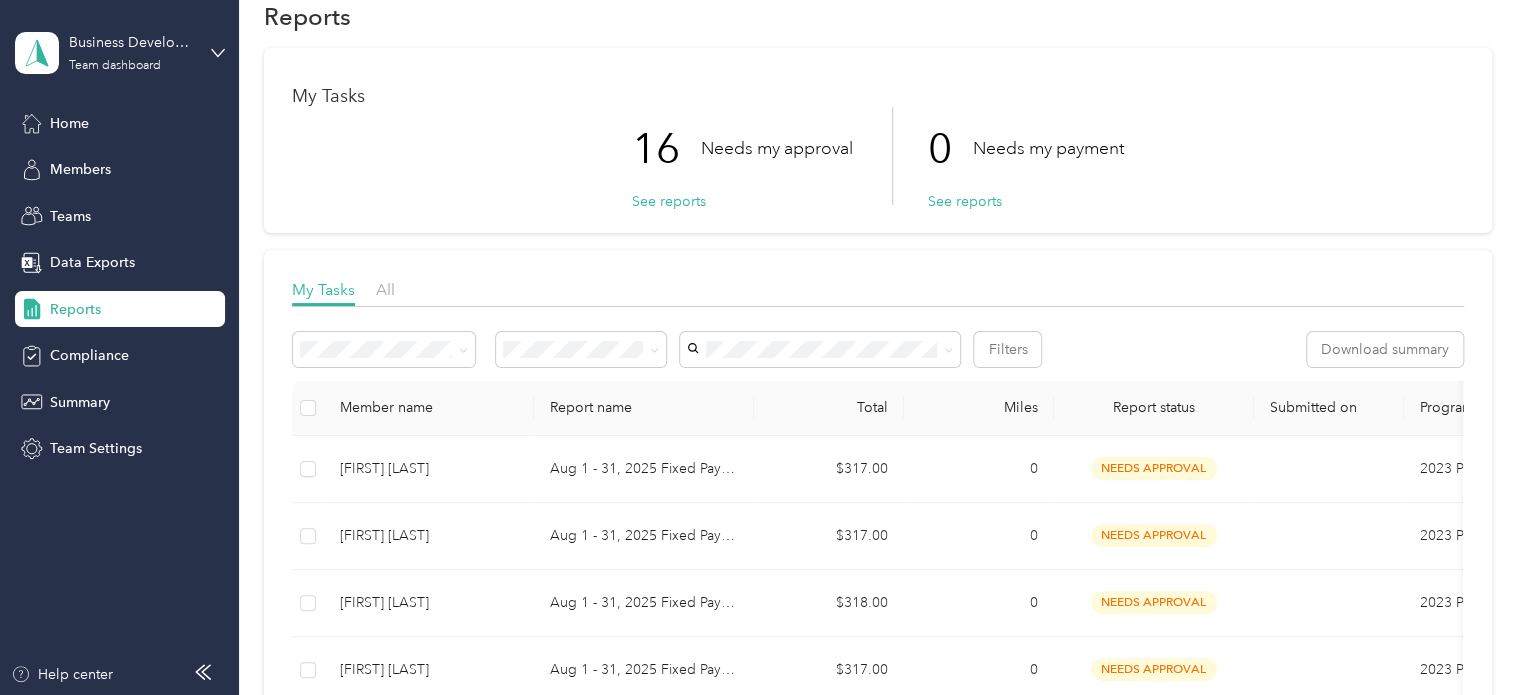 scroll, scrollTop: 0, scrollLeft: 0, axis: both 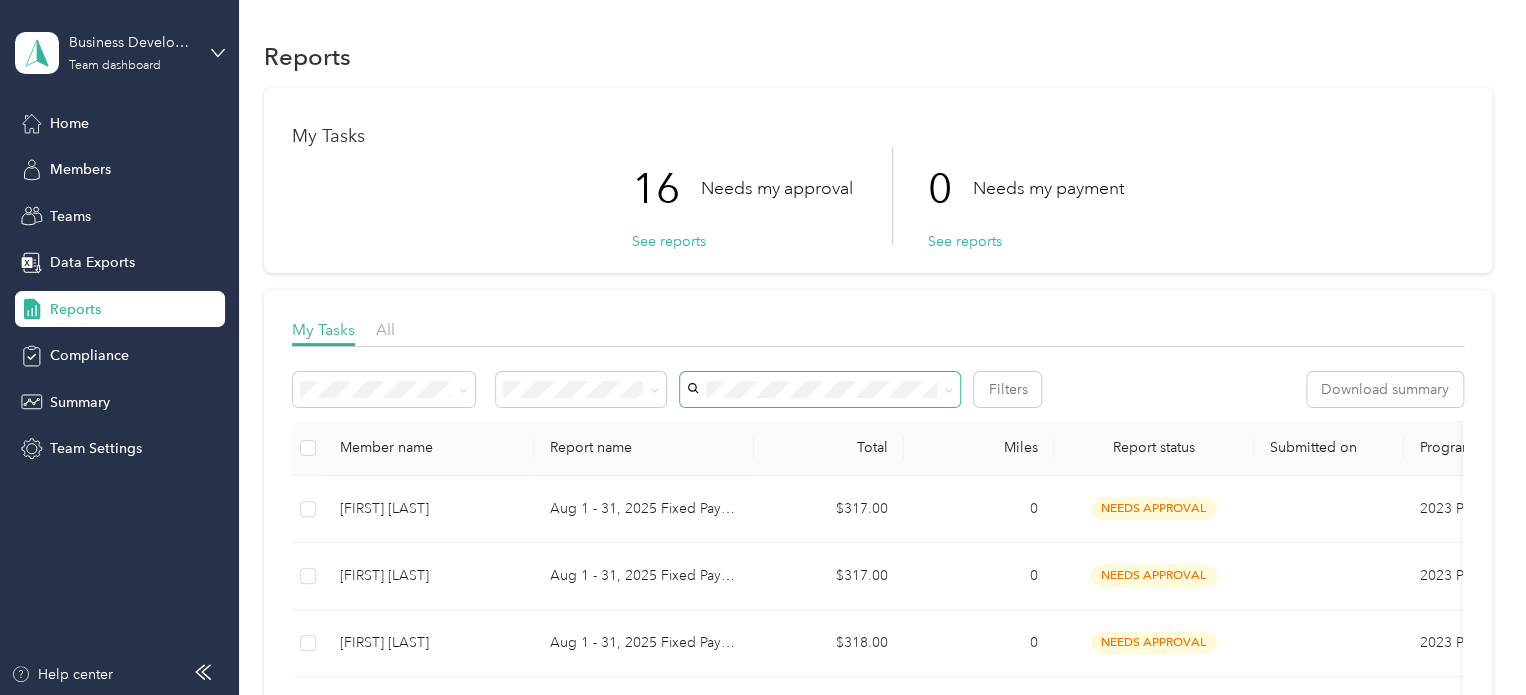 click at bounding box center [945, 389] 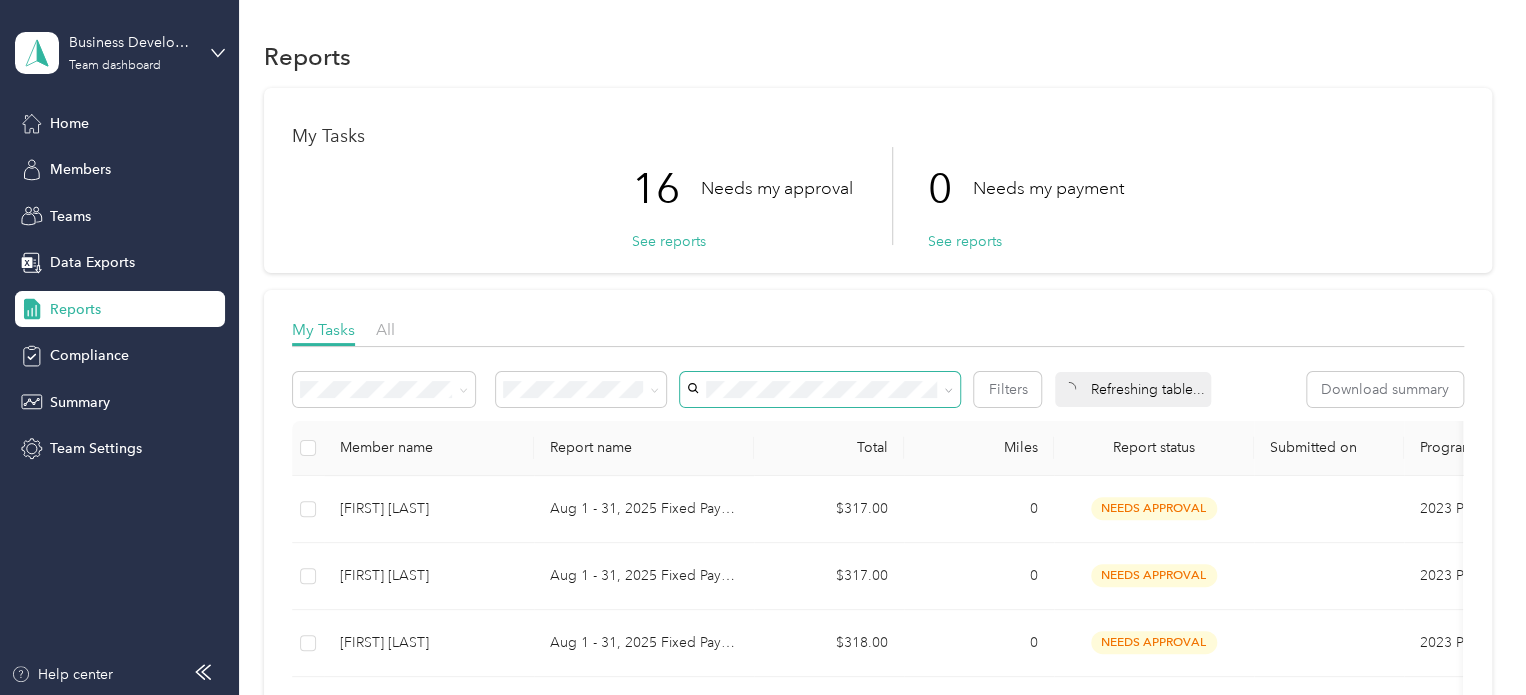 click 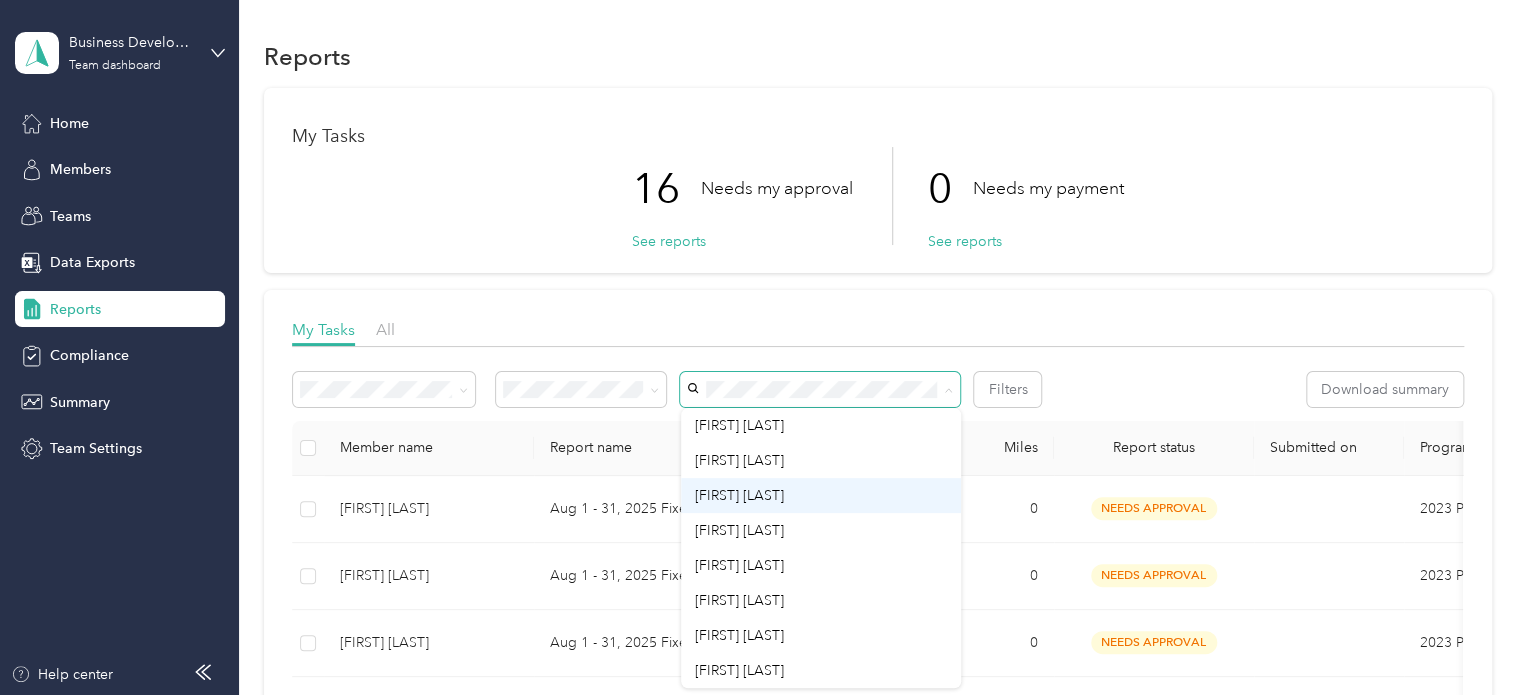 click on "[FIRST] [LAST]" at bounding box center (821, 495) 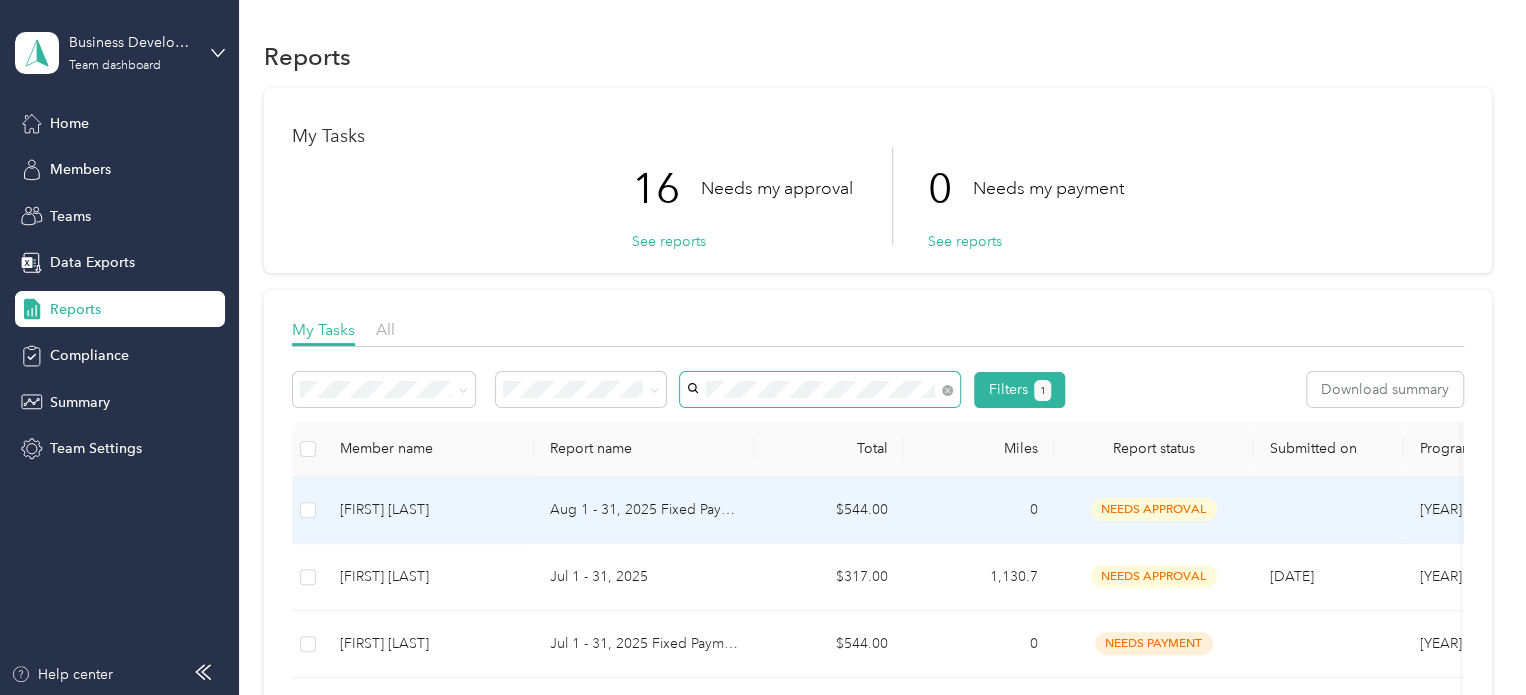 scroll, scrollTop: 100, scrollLeft: 0, axis: vertical 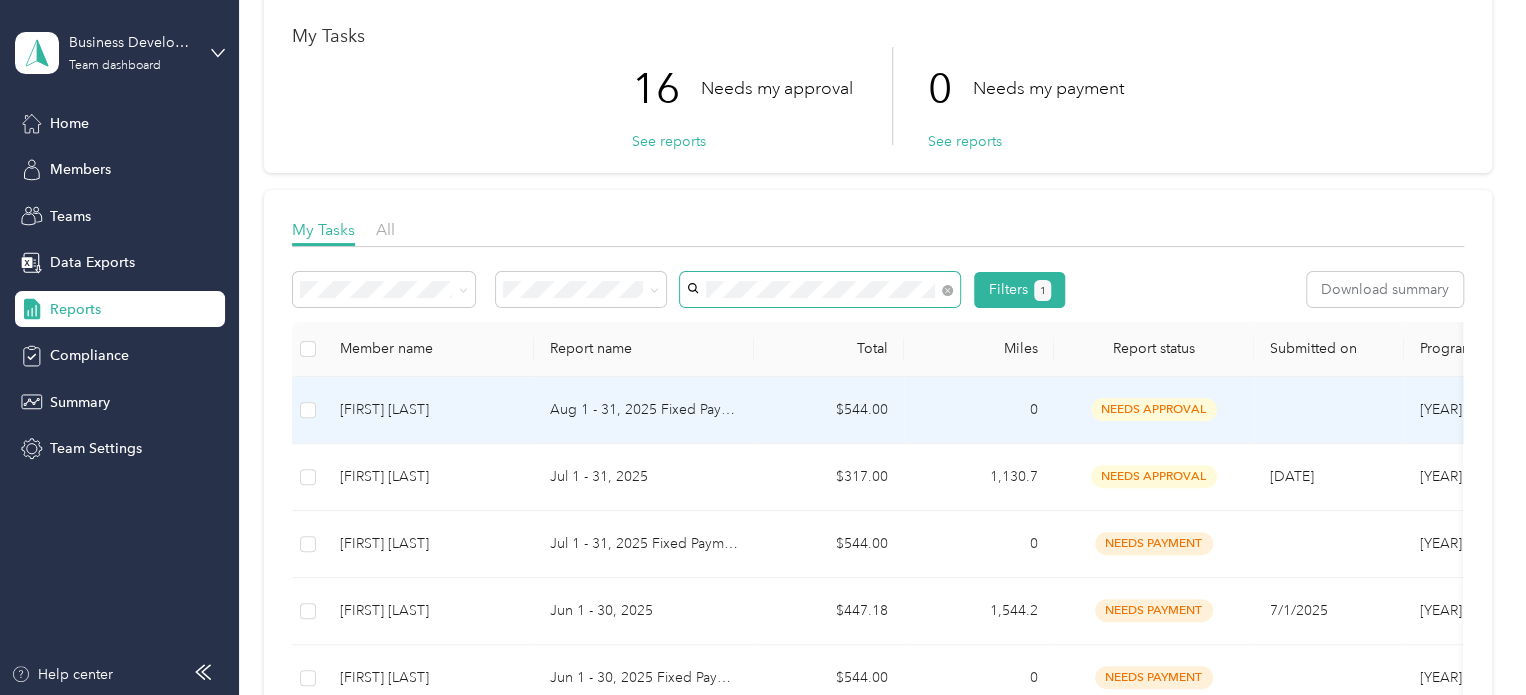 click on "Aug 1 - 31, 2025 Fixed Payment" at bounding box center [644, 410] 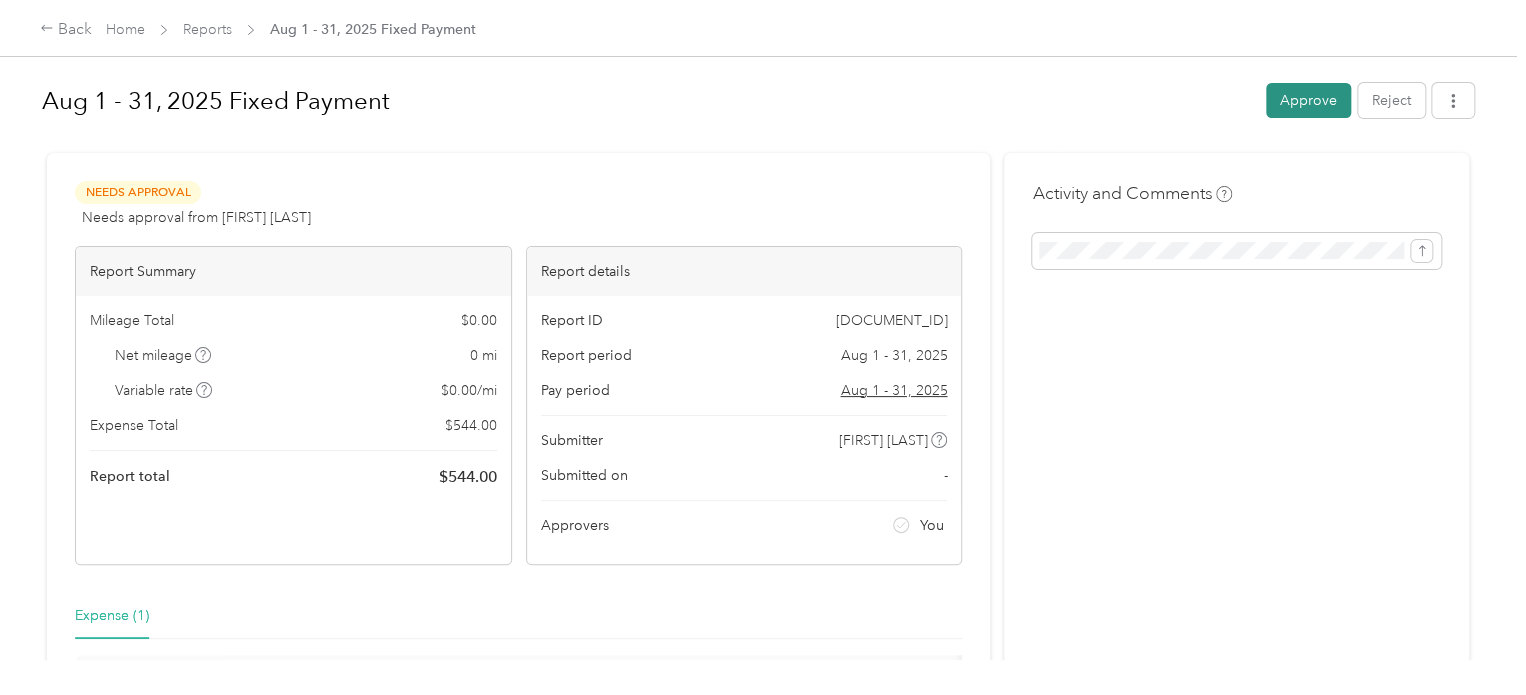 click on "Approve" at bounding box center (1308, 100) 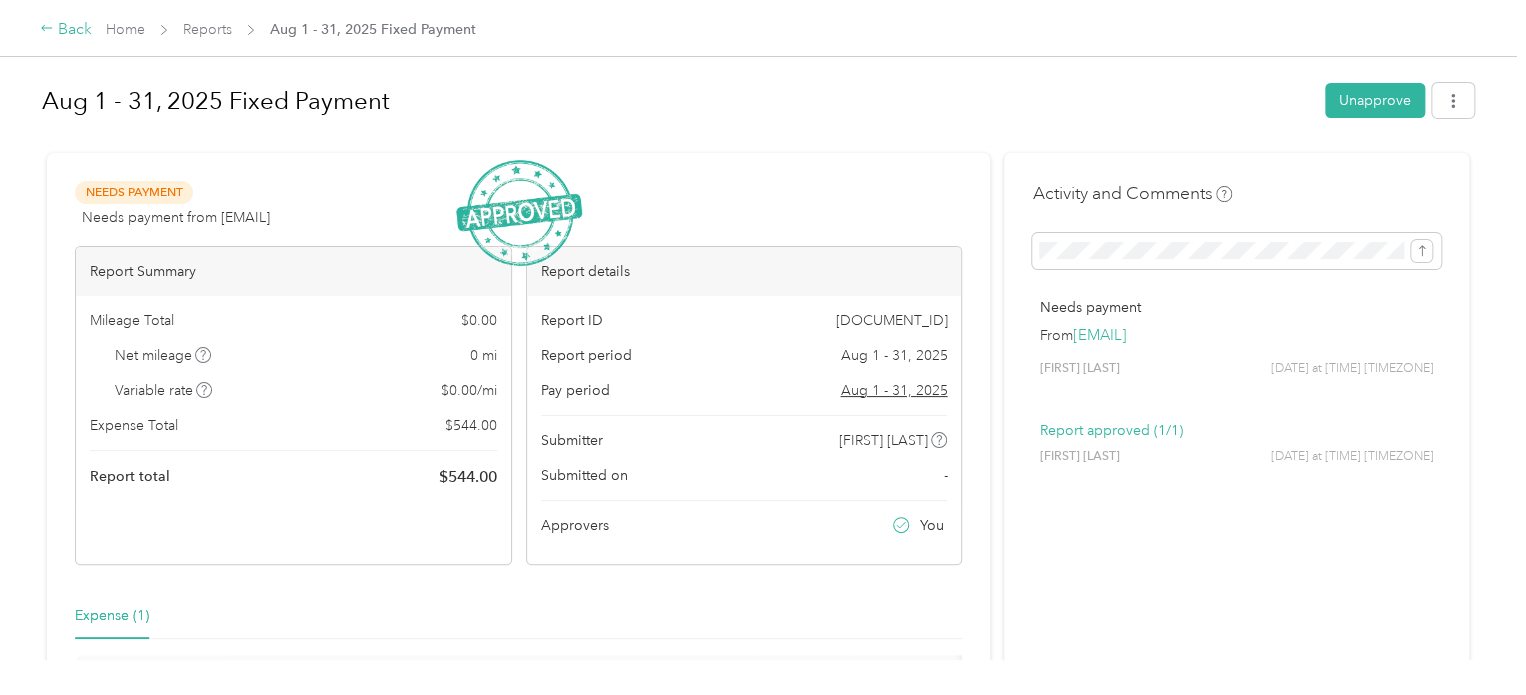 click 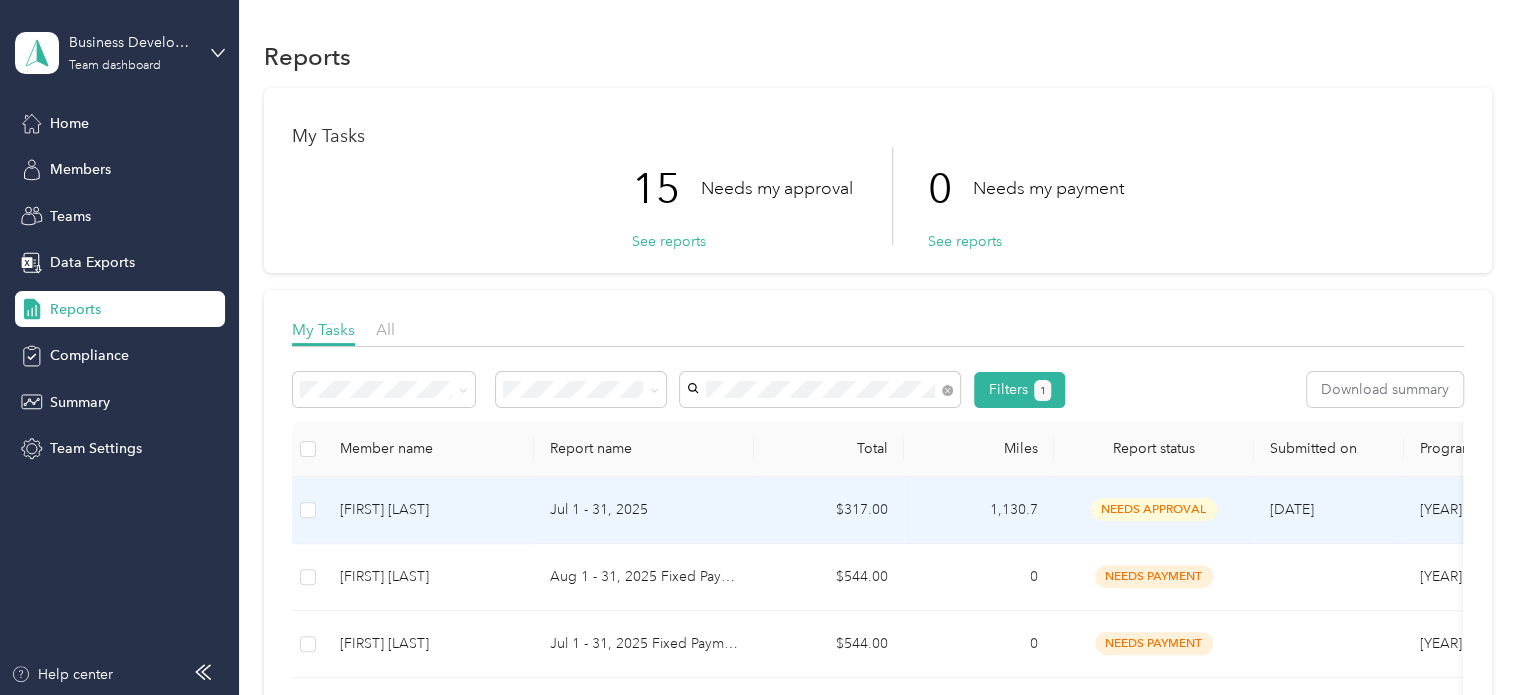 click on "Jul 1 - 31, 2025" at bounding box center (644, 510) 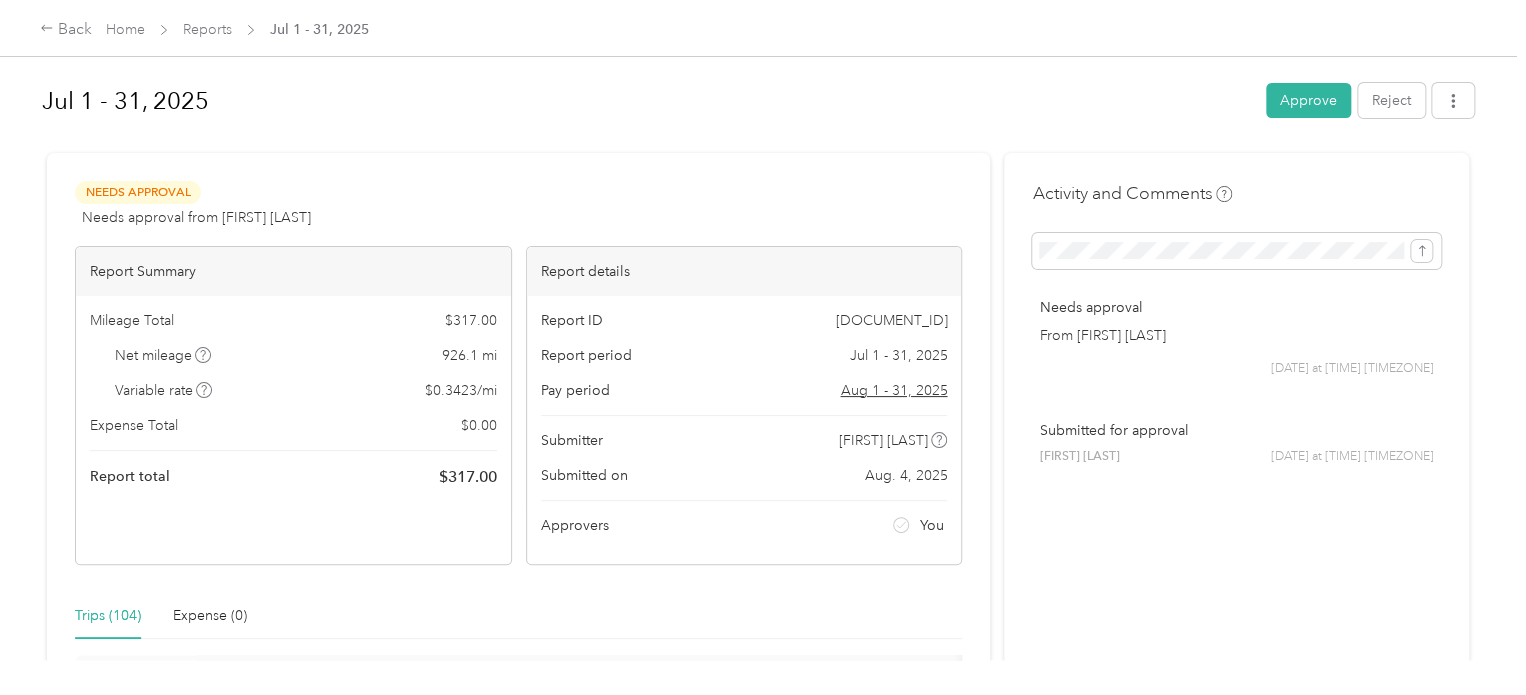 click on "Approve" at bounding box center (1308, 100) 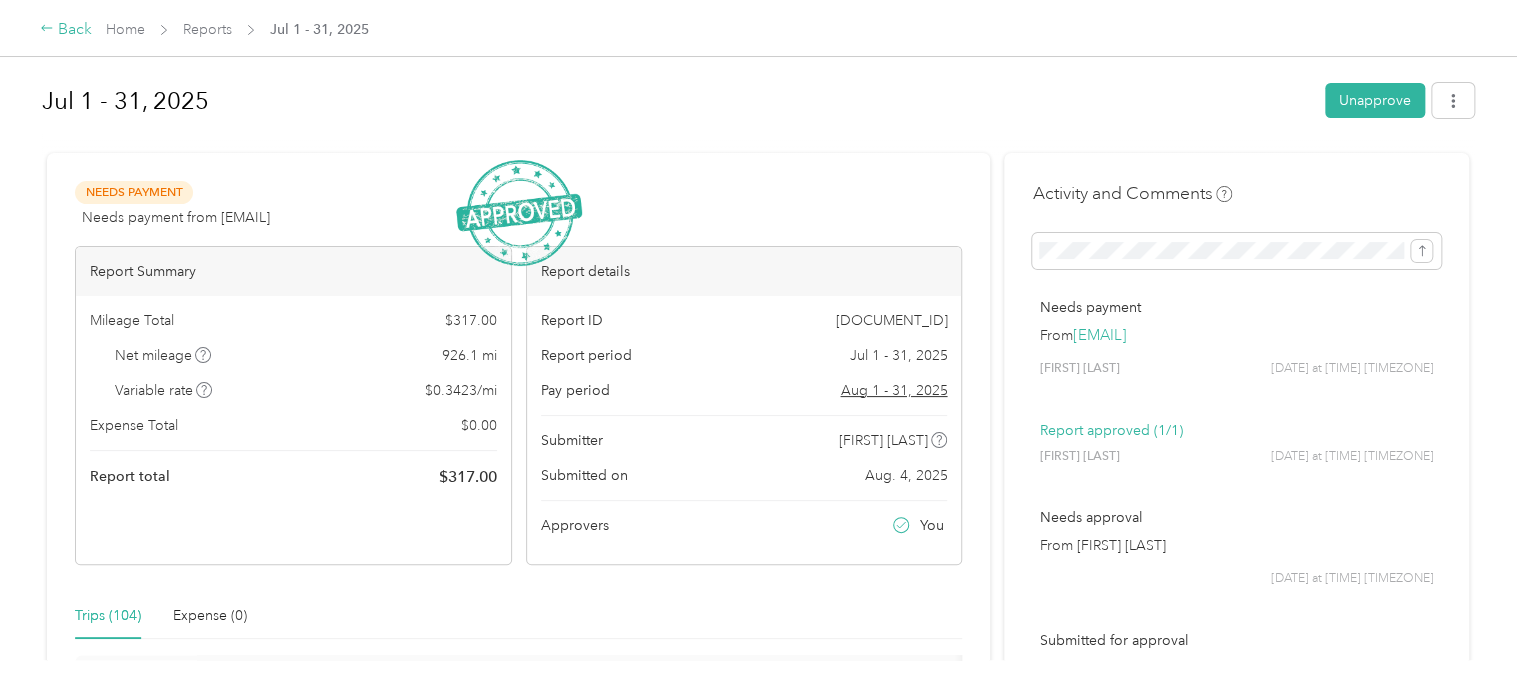 click on "Back" at bounding box center (66, 30) 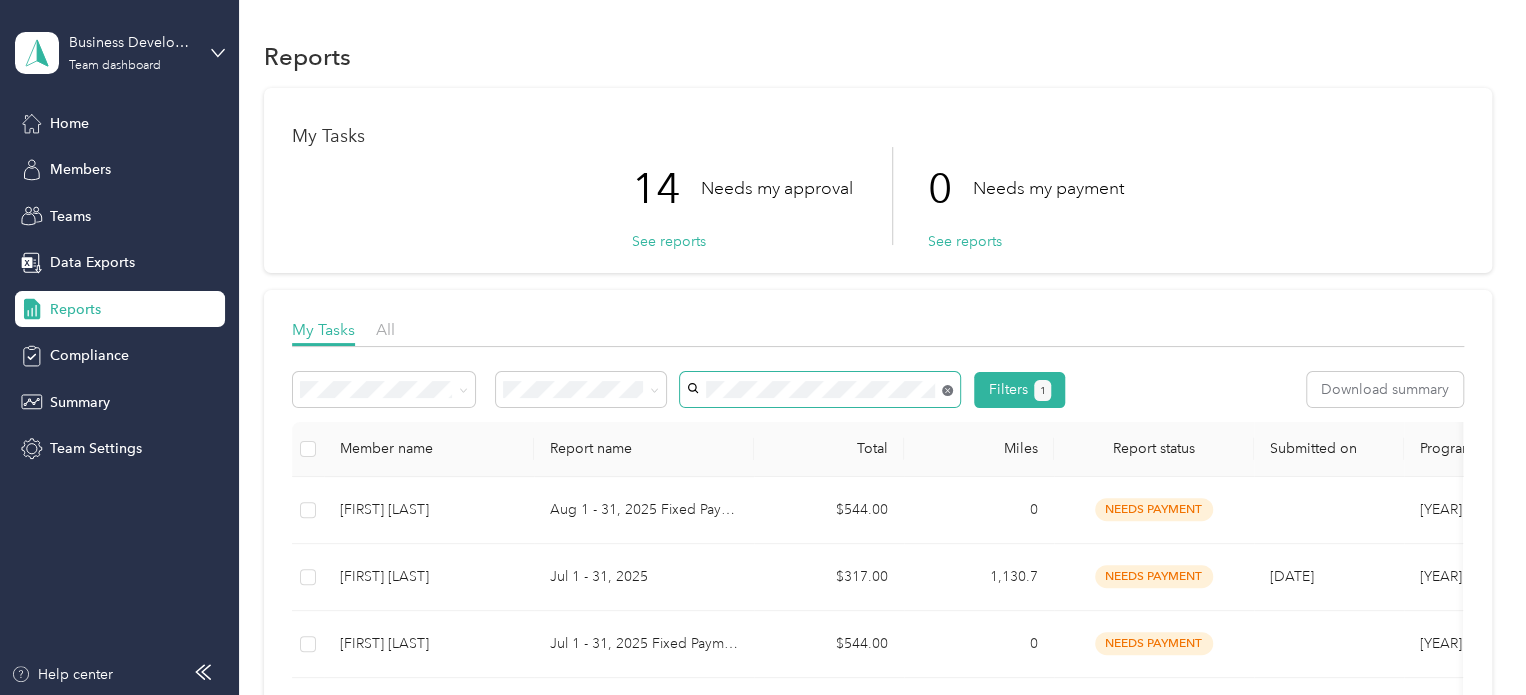 click 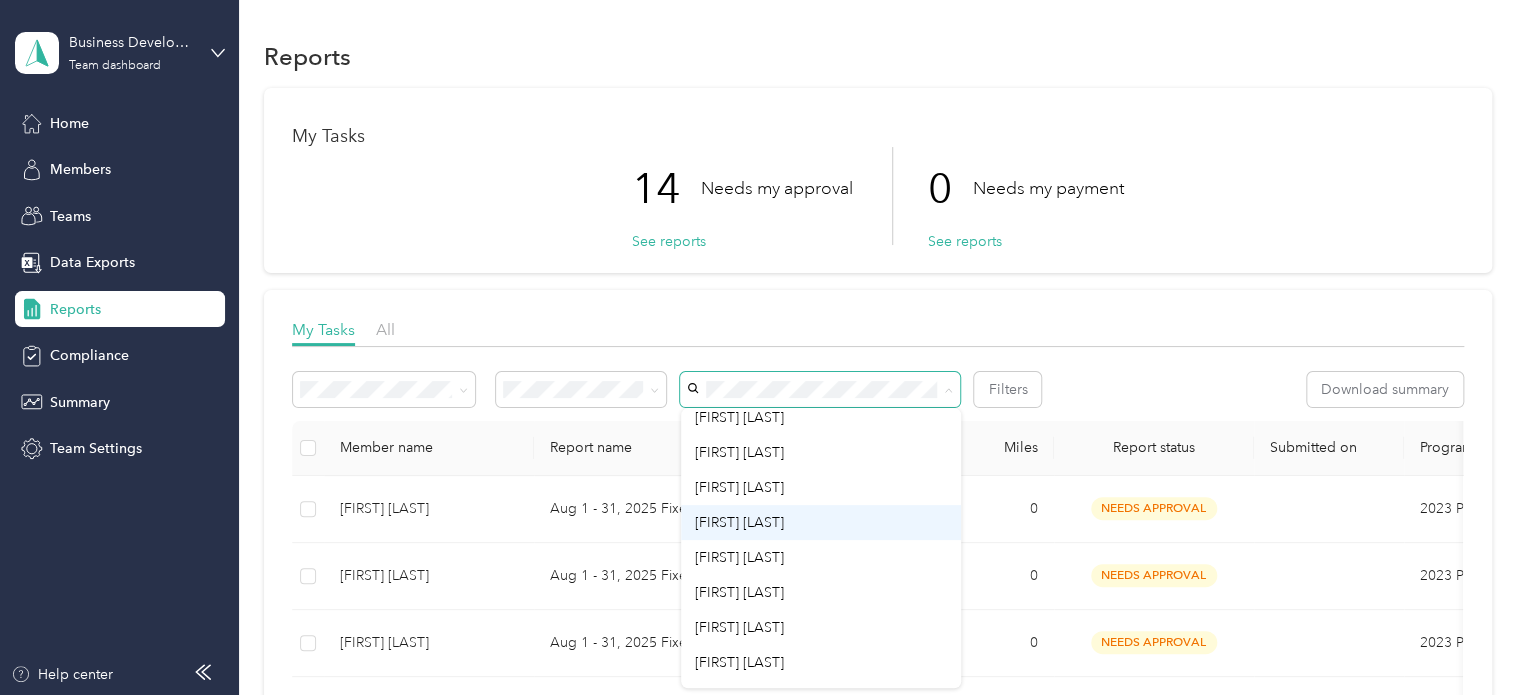 scroll, scrollTop: 35, scrollLeft: 0, axis: vertical 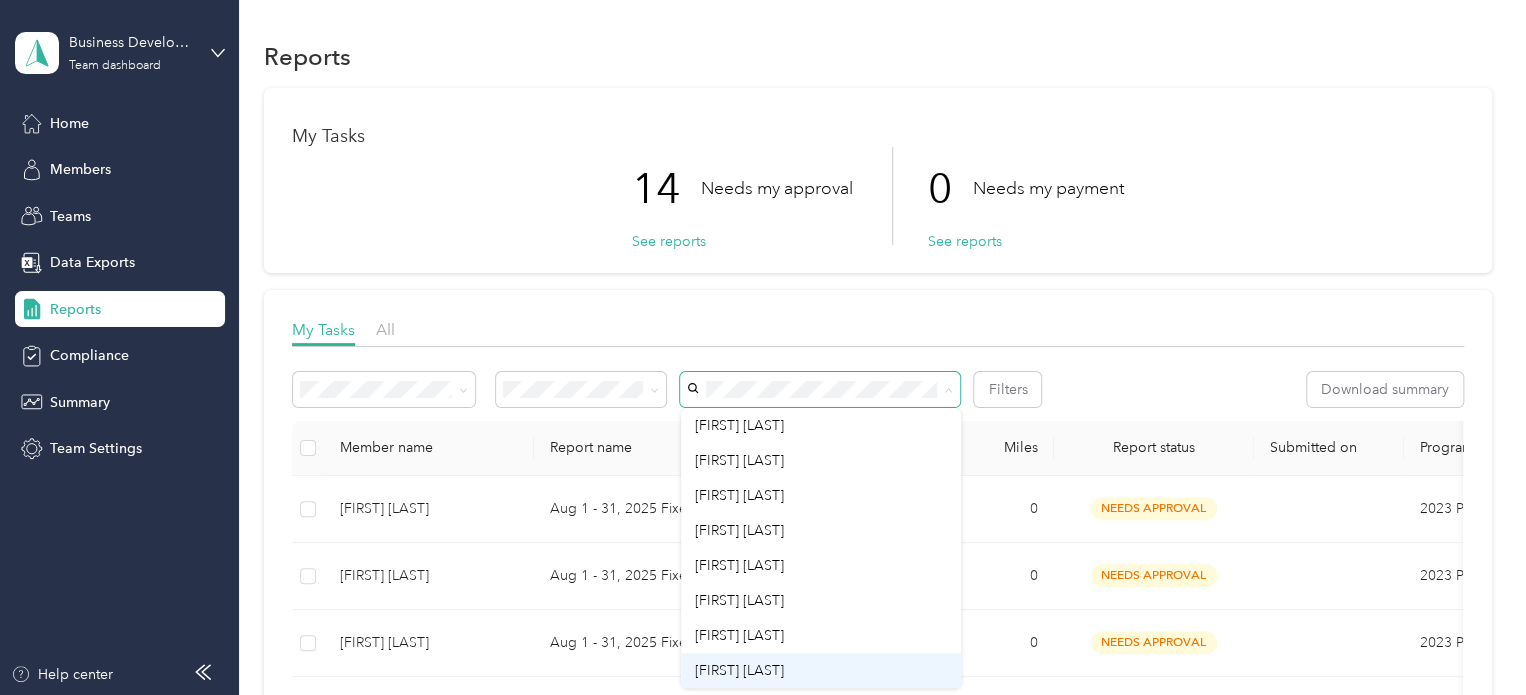 click on "[FIRST] [LAST]" at bounding box center [739, 670] 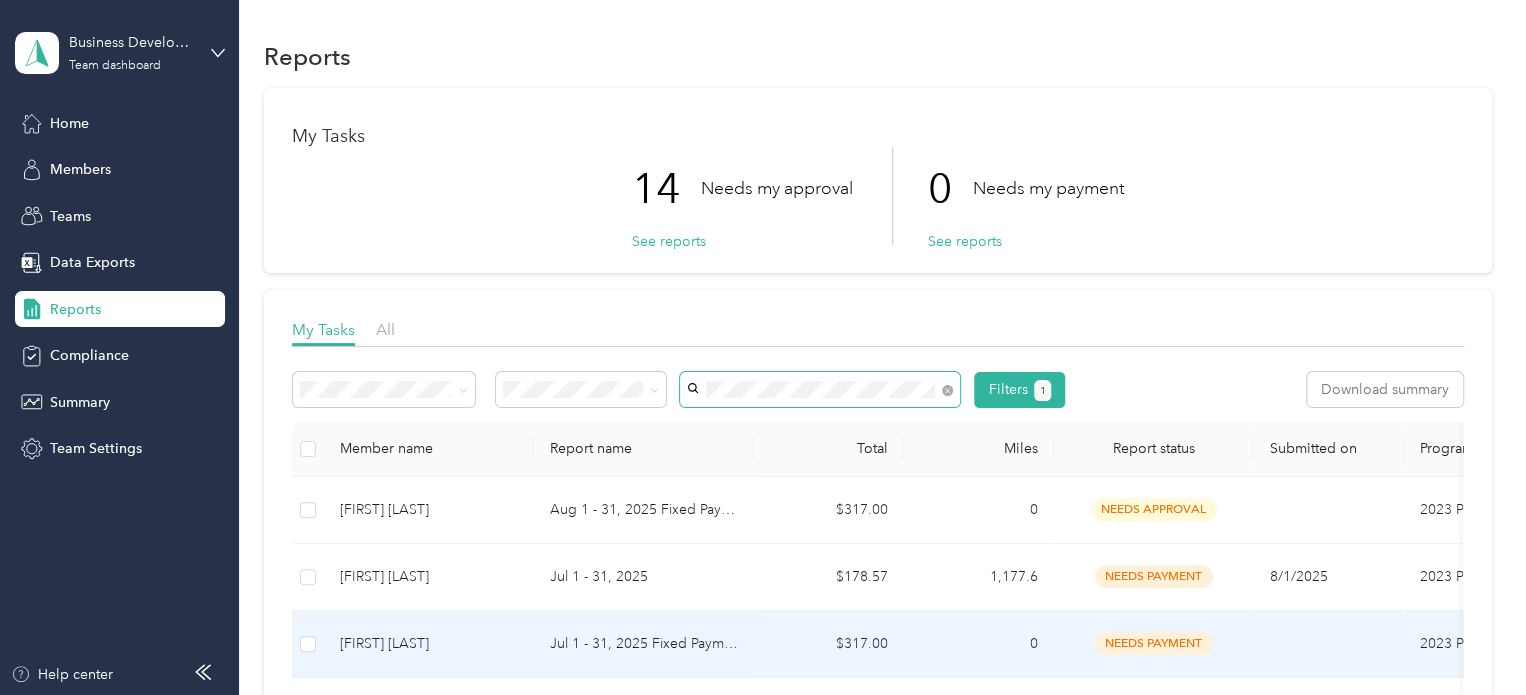 click on "$317.00" at bounding box center (829, 644) 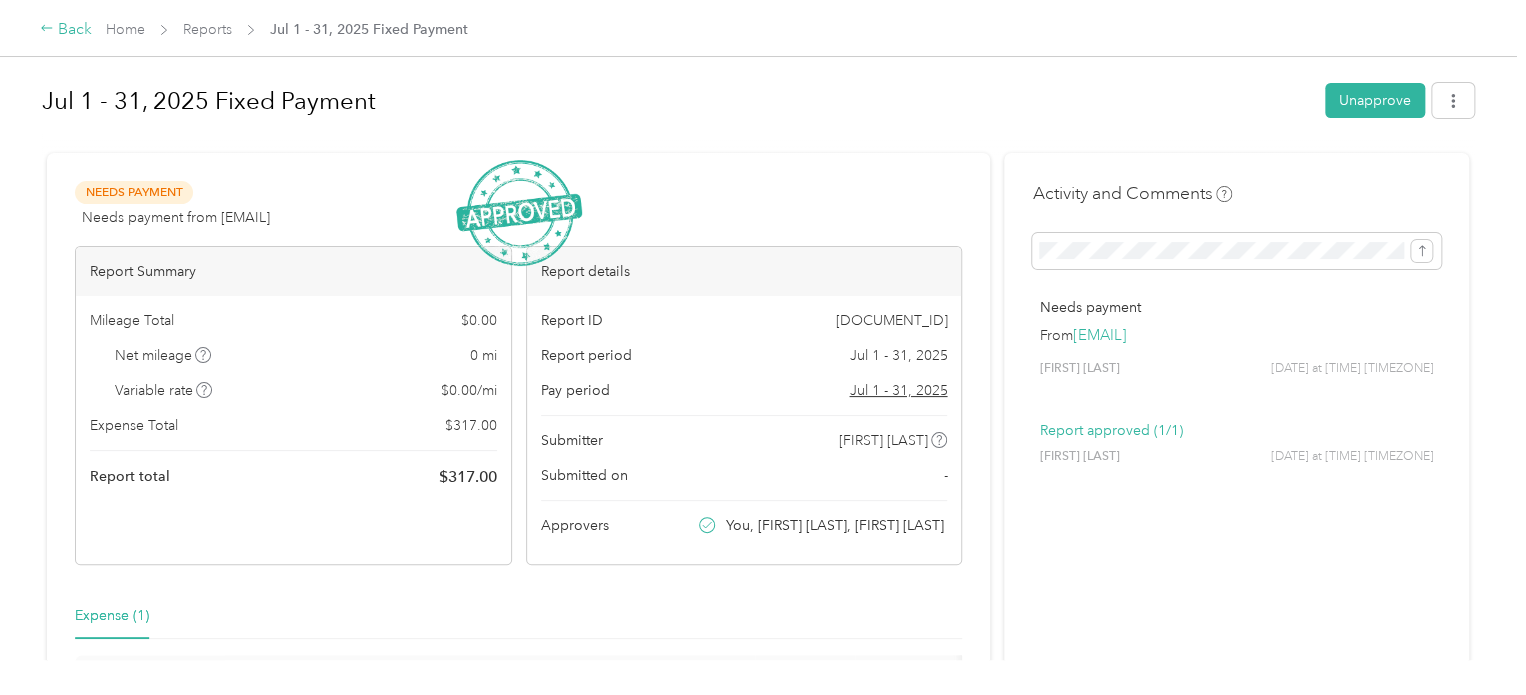 click on "Back" at bounding box center [66, 30] 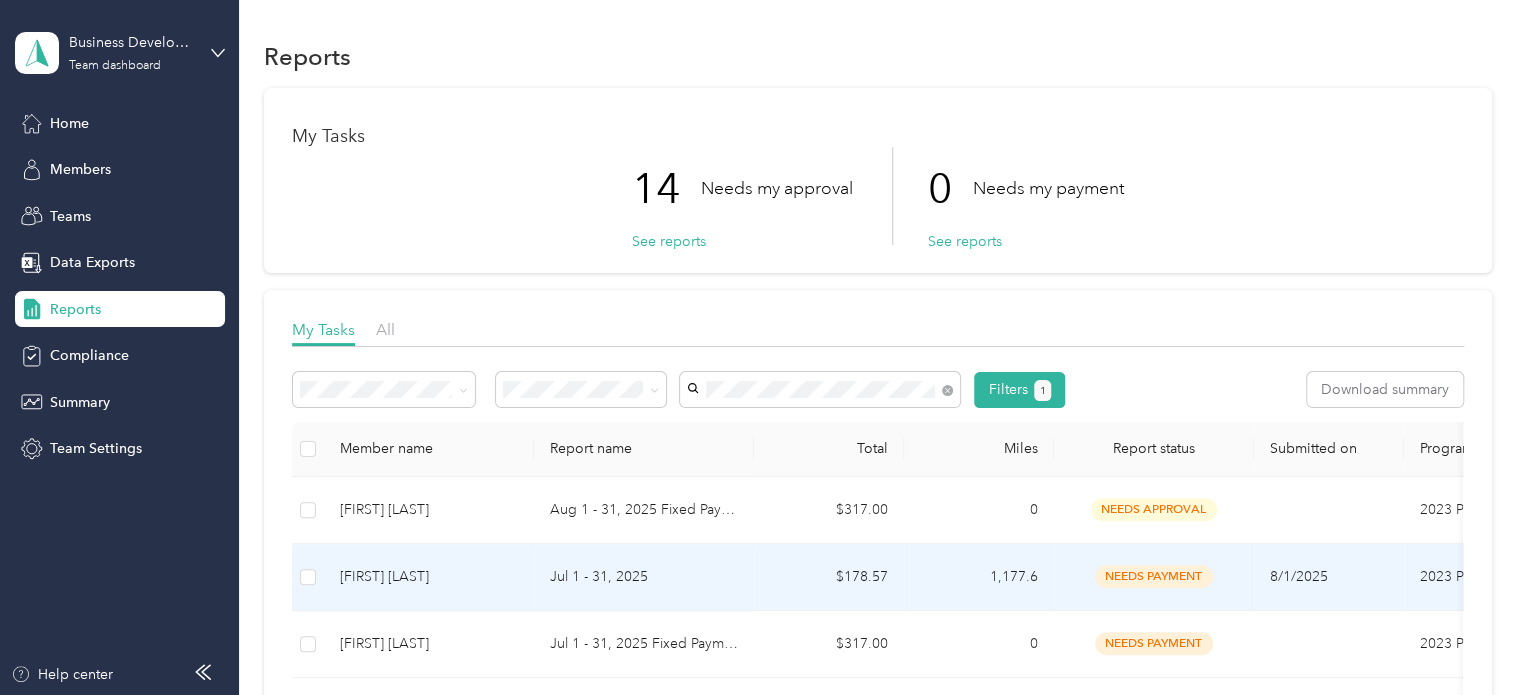click on "Jul 1 - 31, 2025" at bounding box center (644, 577) 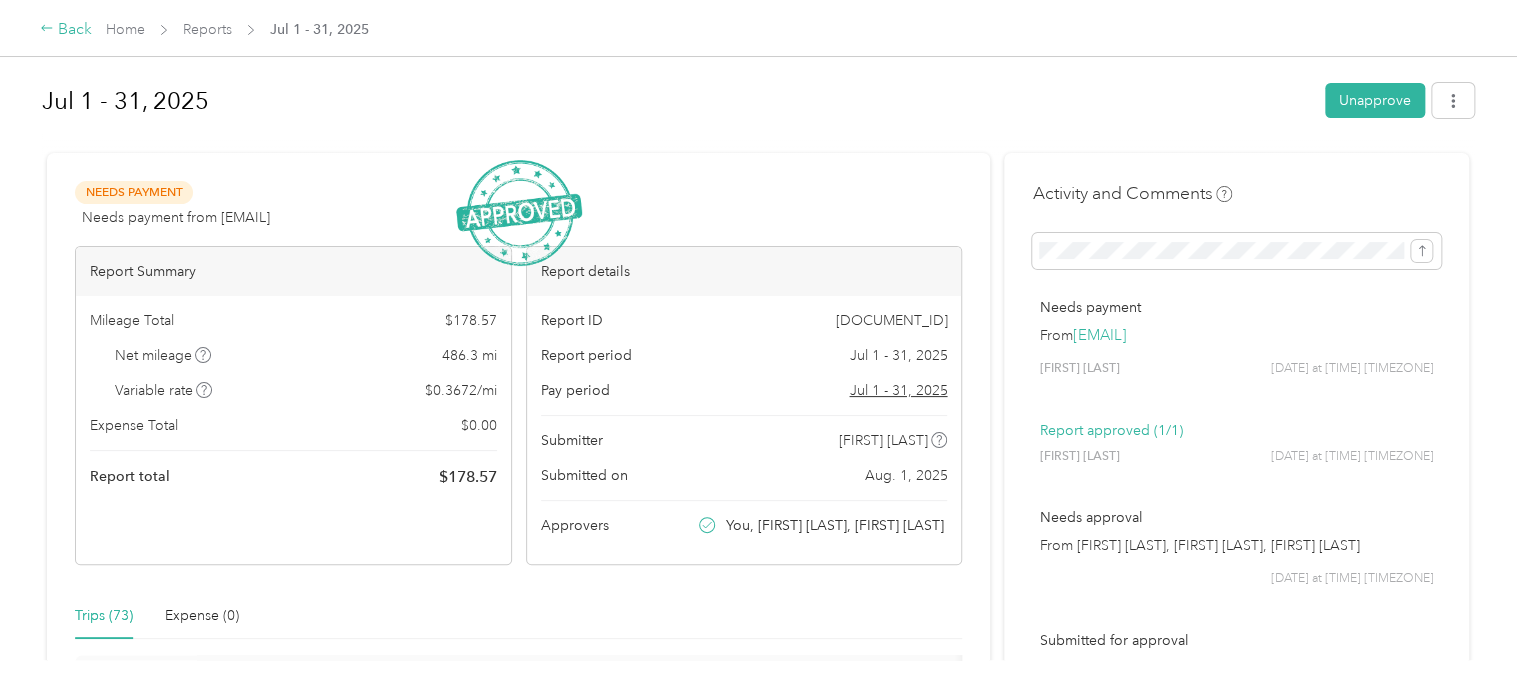 click 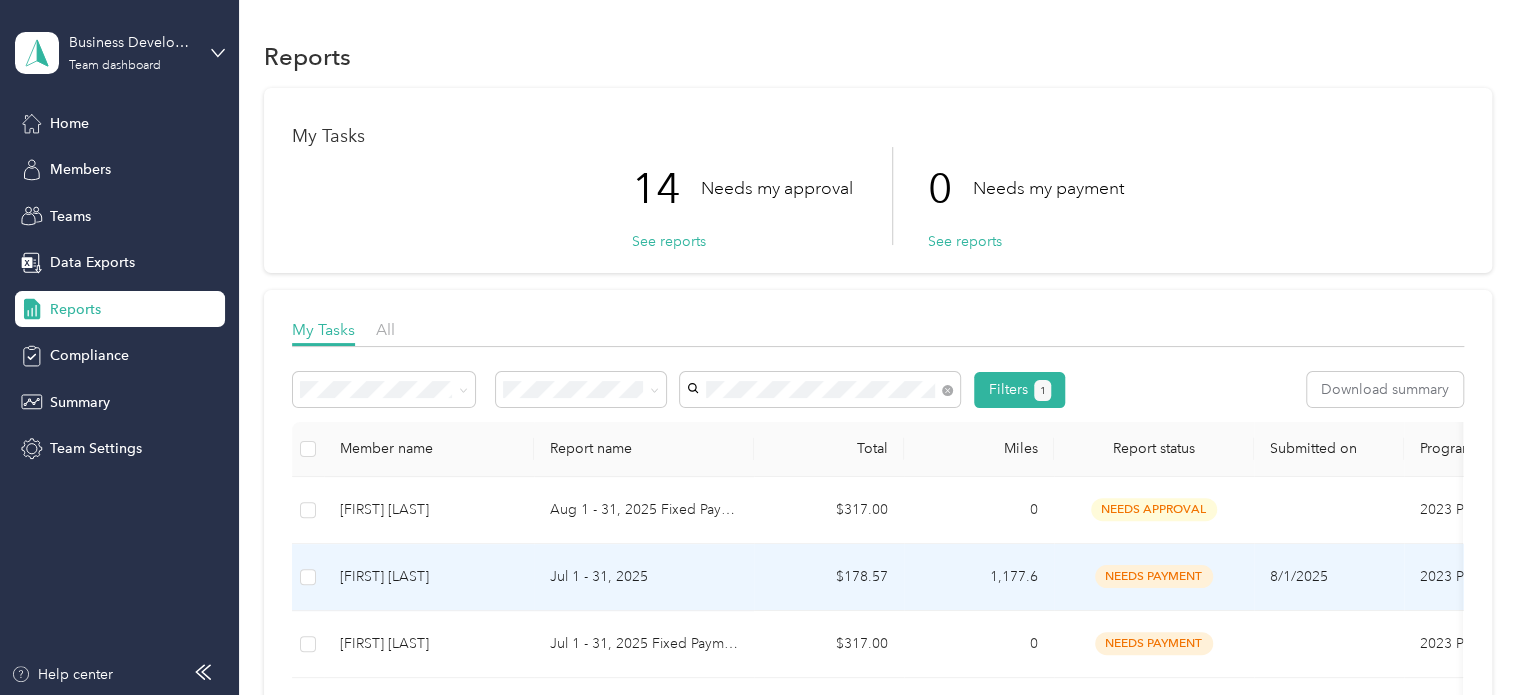 click on "Jul 1 - 31, 2025" at bounding box center [644, 577] 